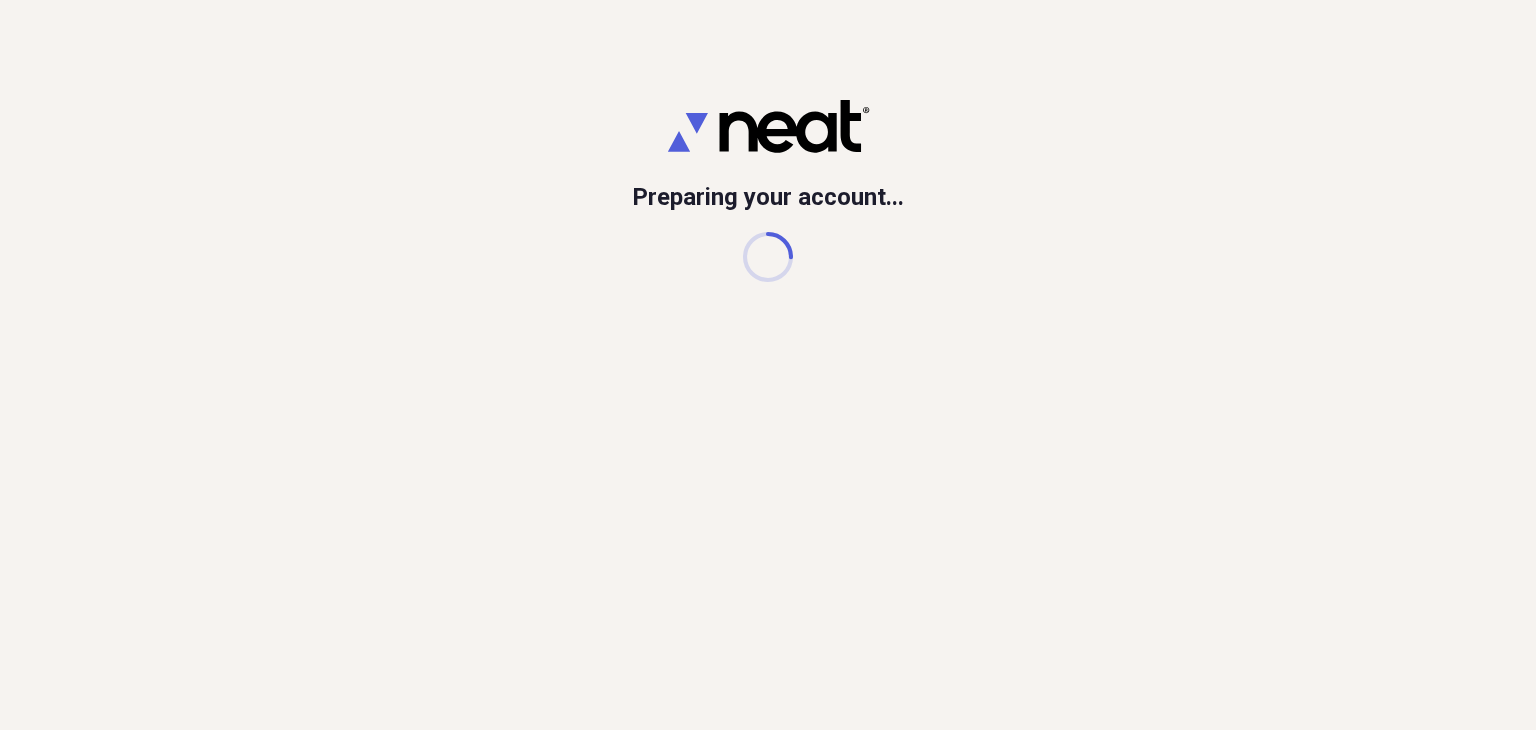 scroll, scrollTop: 0, scrollLeft: 0, axis: both 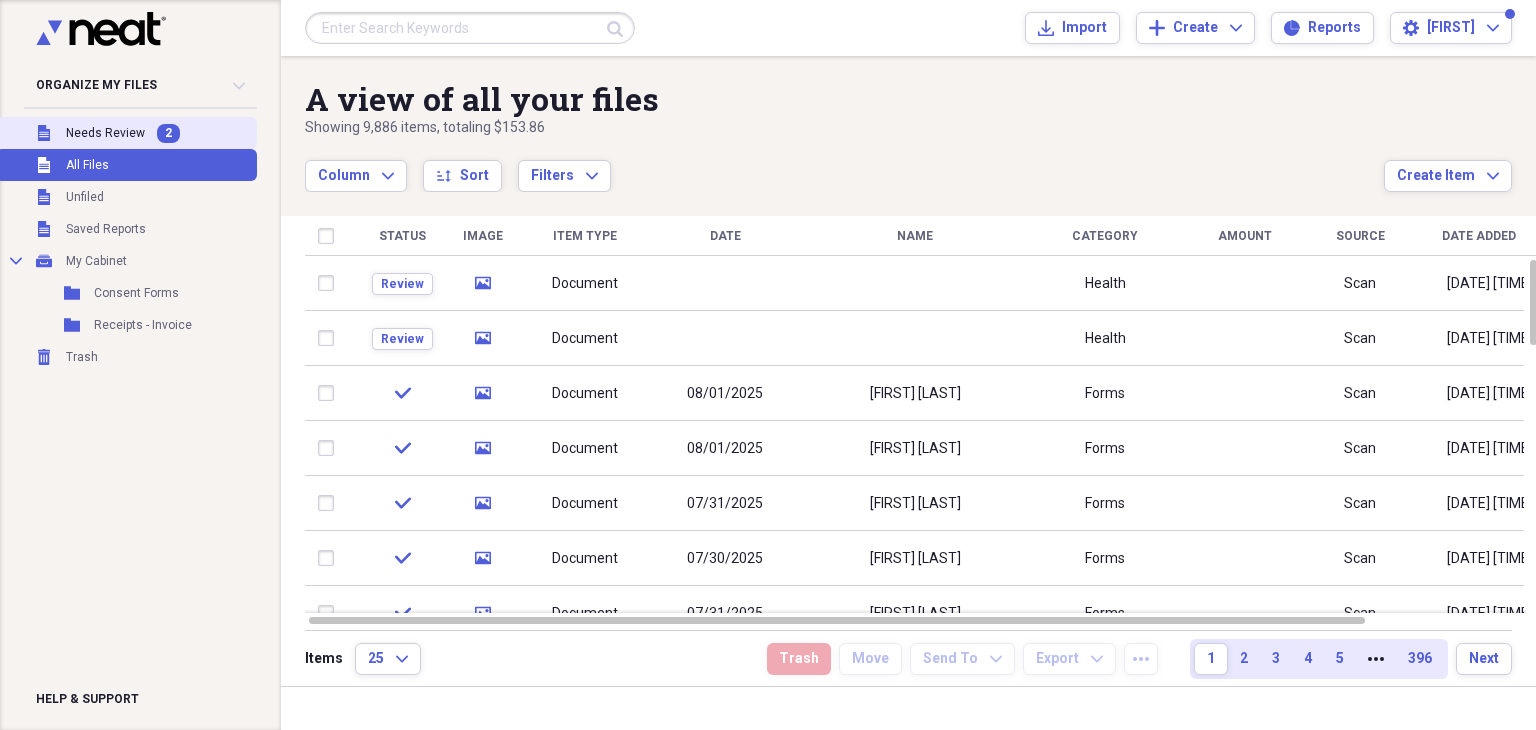 click on "Needs Review" at bounding box center (105, 133) 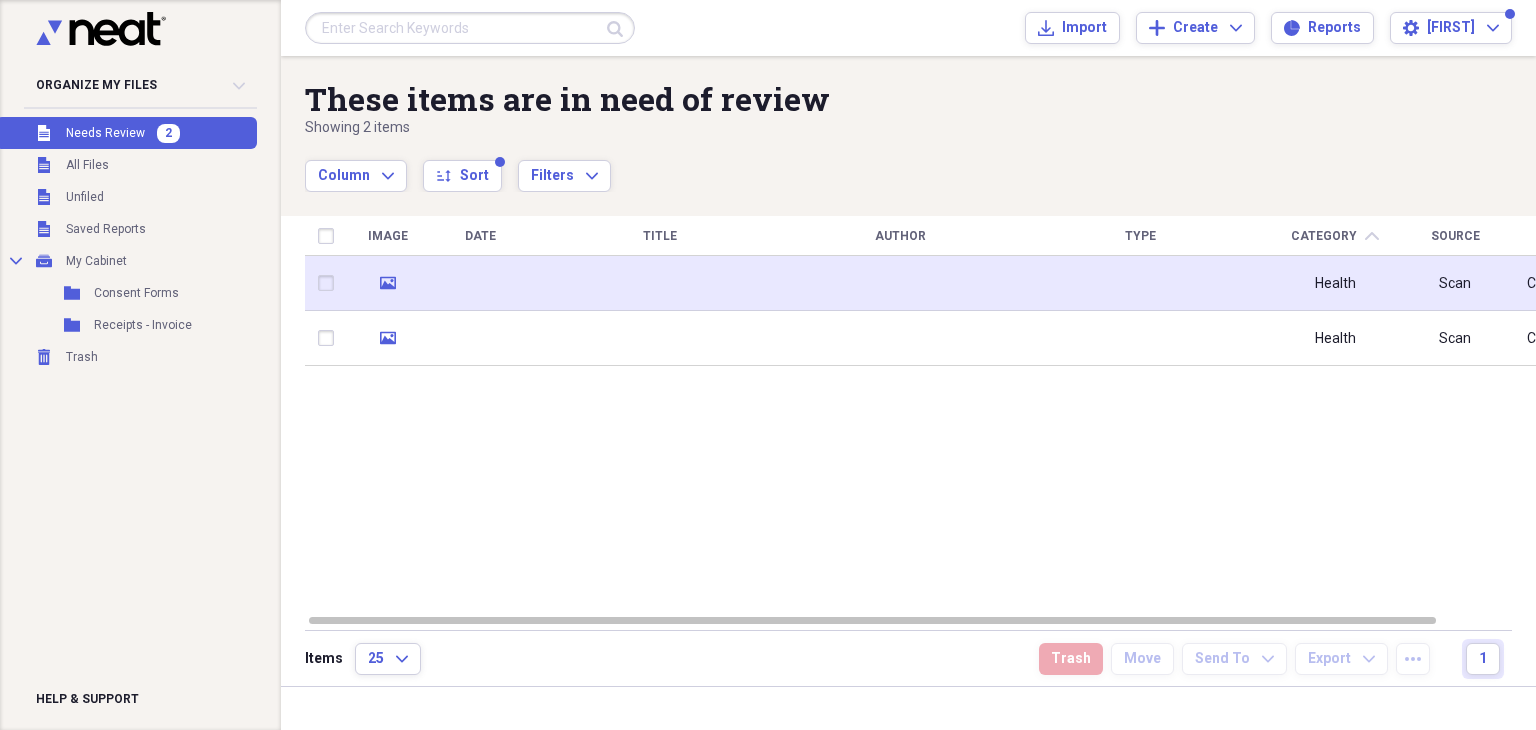 click at bounding box center [480, 283] 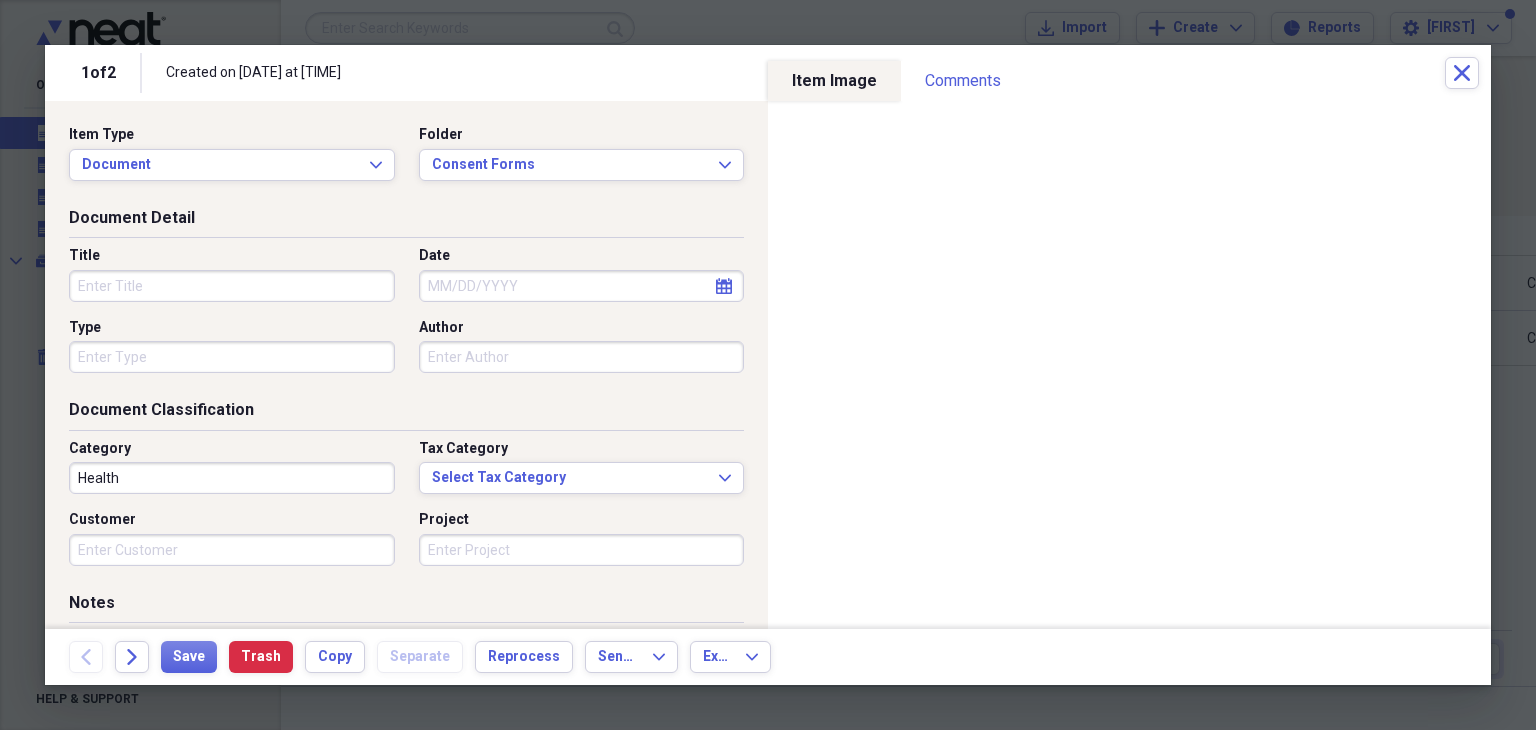 click on "Title" at bounding box center [232, 286] 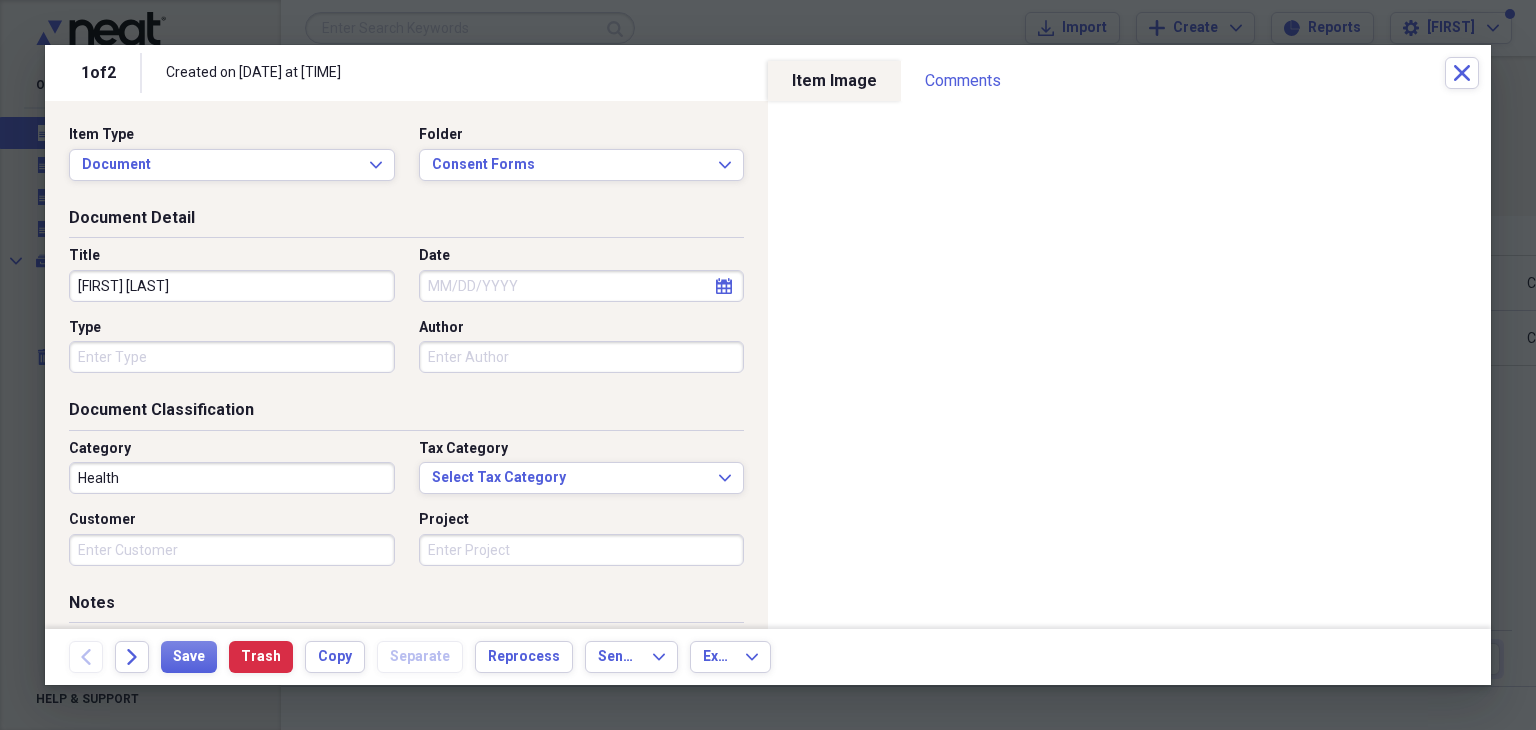 type on "[FIRST] [LAST]" 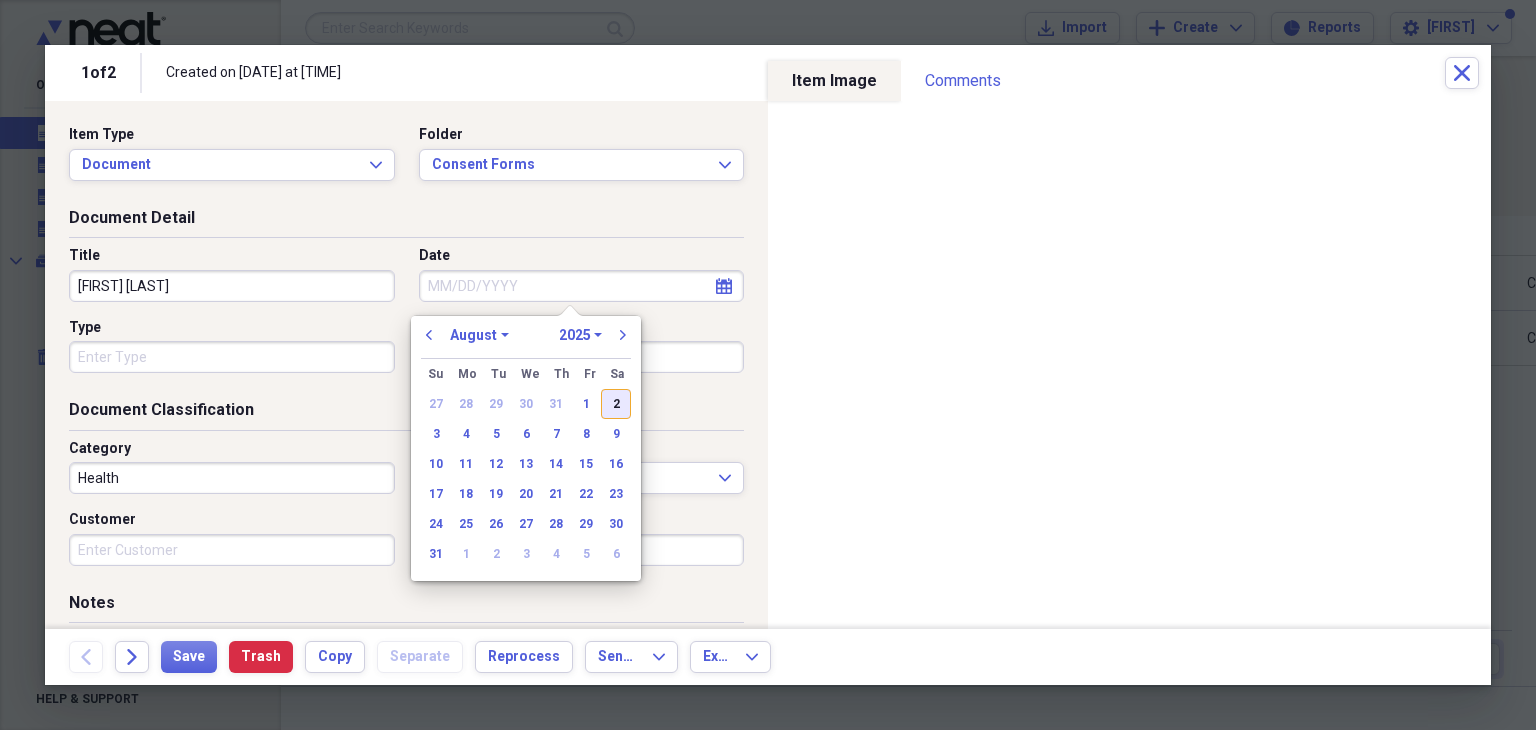 click on "2" at bounding box center [616, 404] 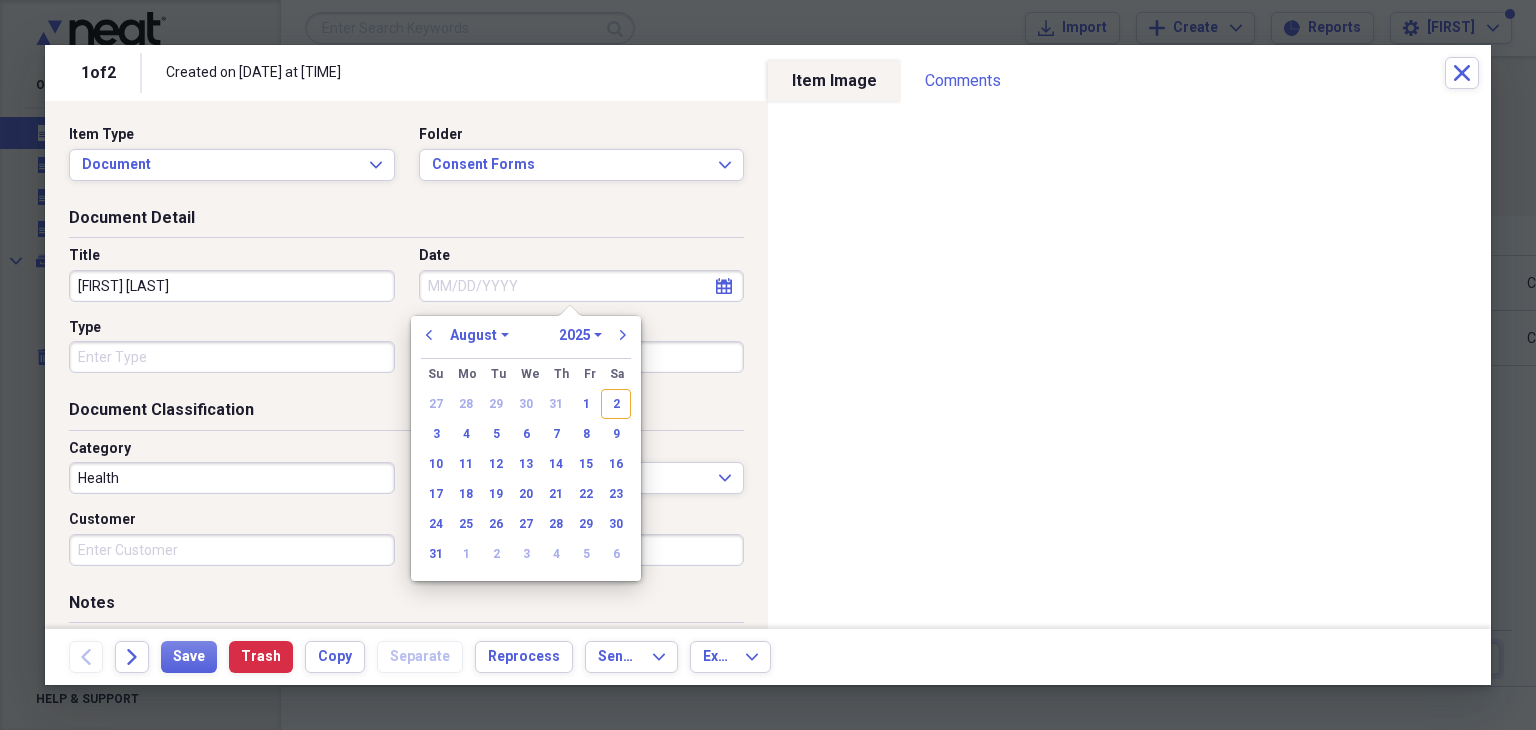 type on "08/02/2025" 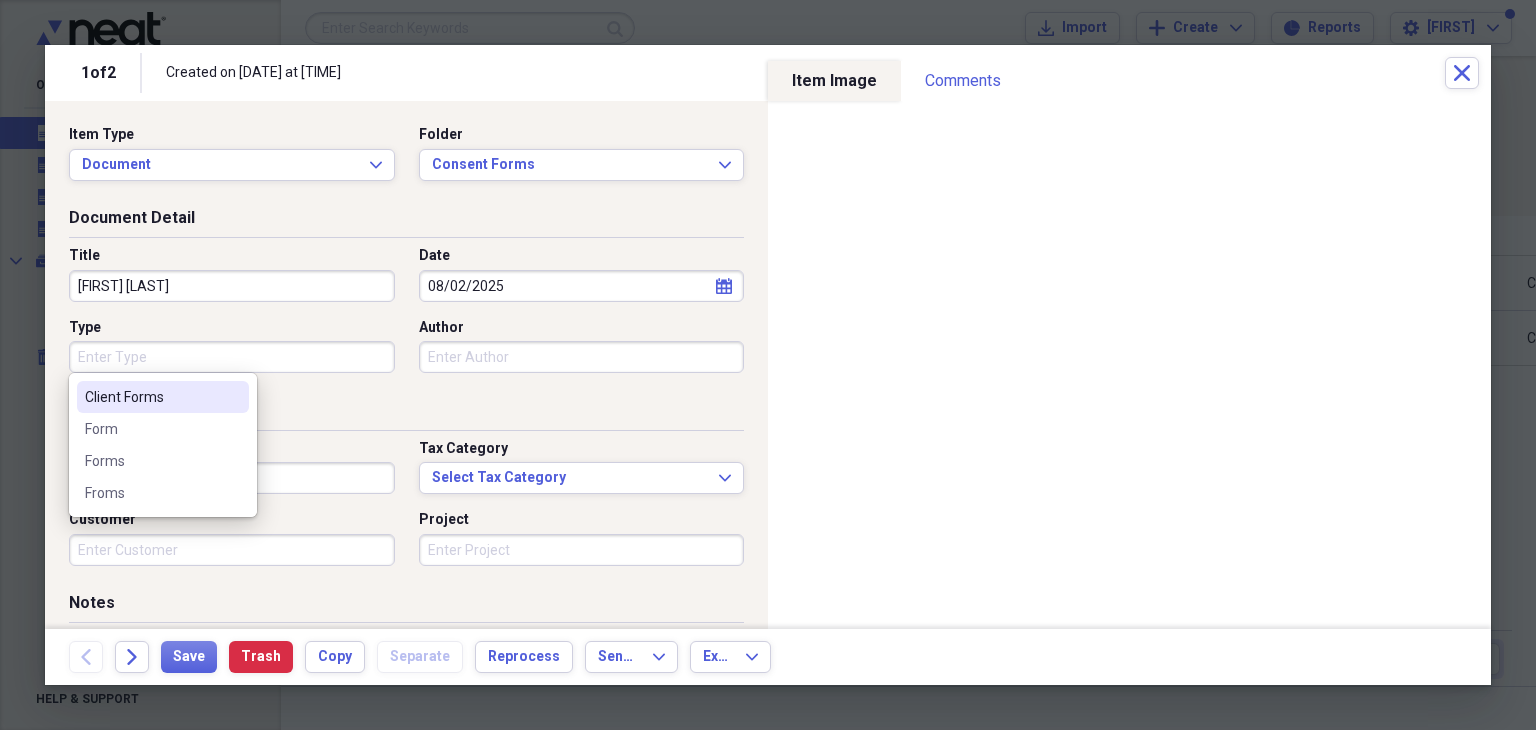 click on "Type" at bounding box center (232, 357) 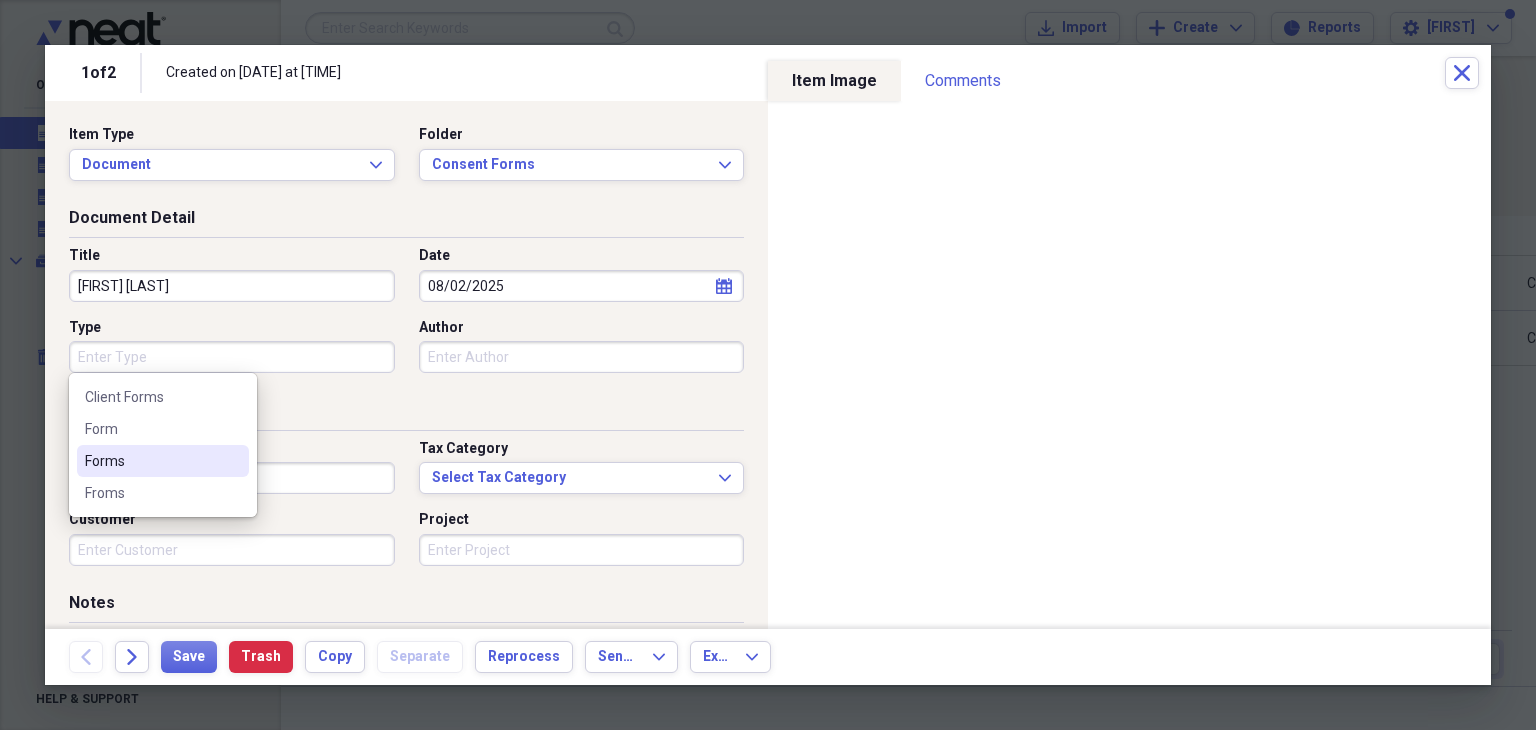click on "Forms" at bounding box center [163, 461] 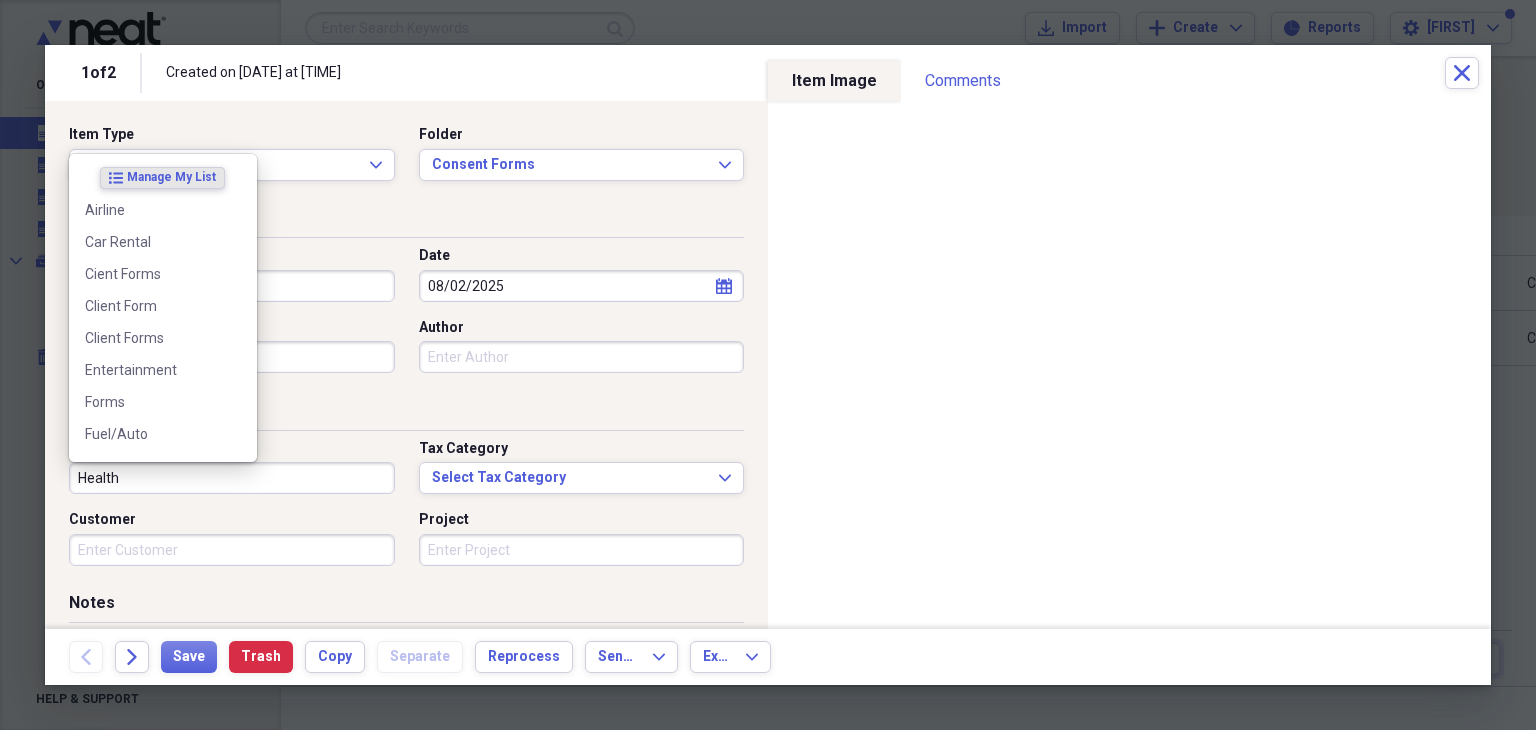 click on "Health" at bounding box center (232, 478) 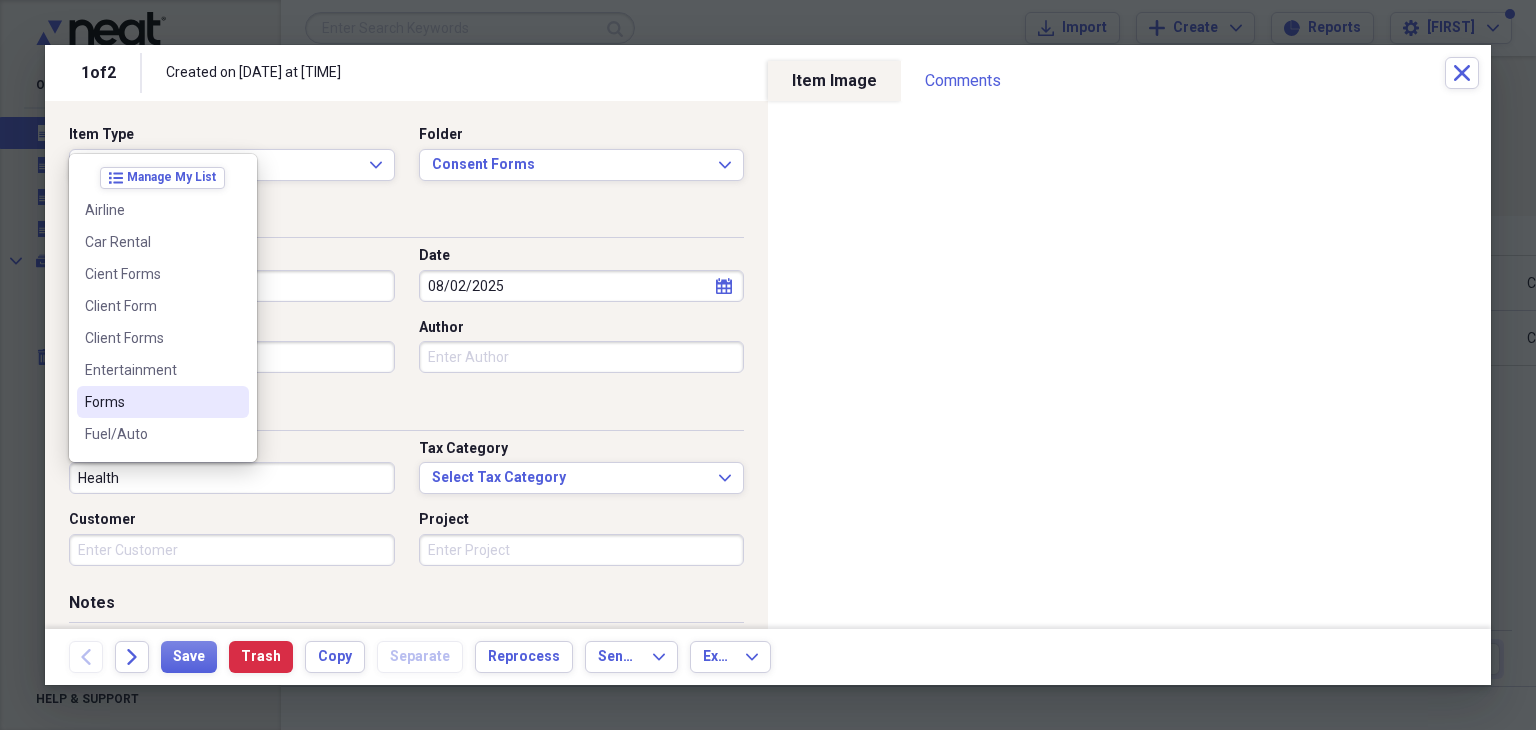 click on "Forms" at bounding box center [163, 402] 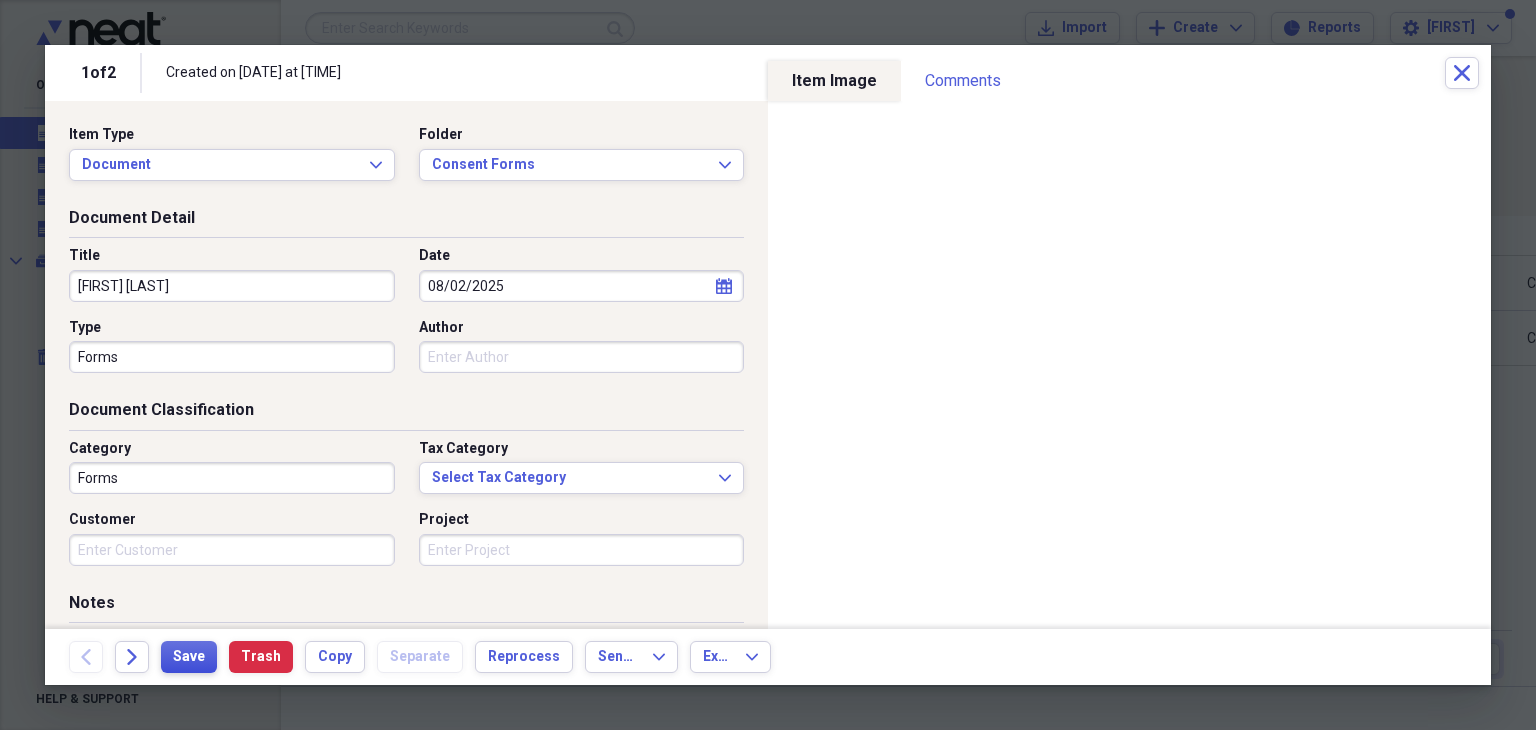 click on "Save" at bounding box center (189, 657) 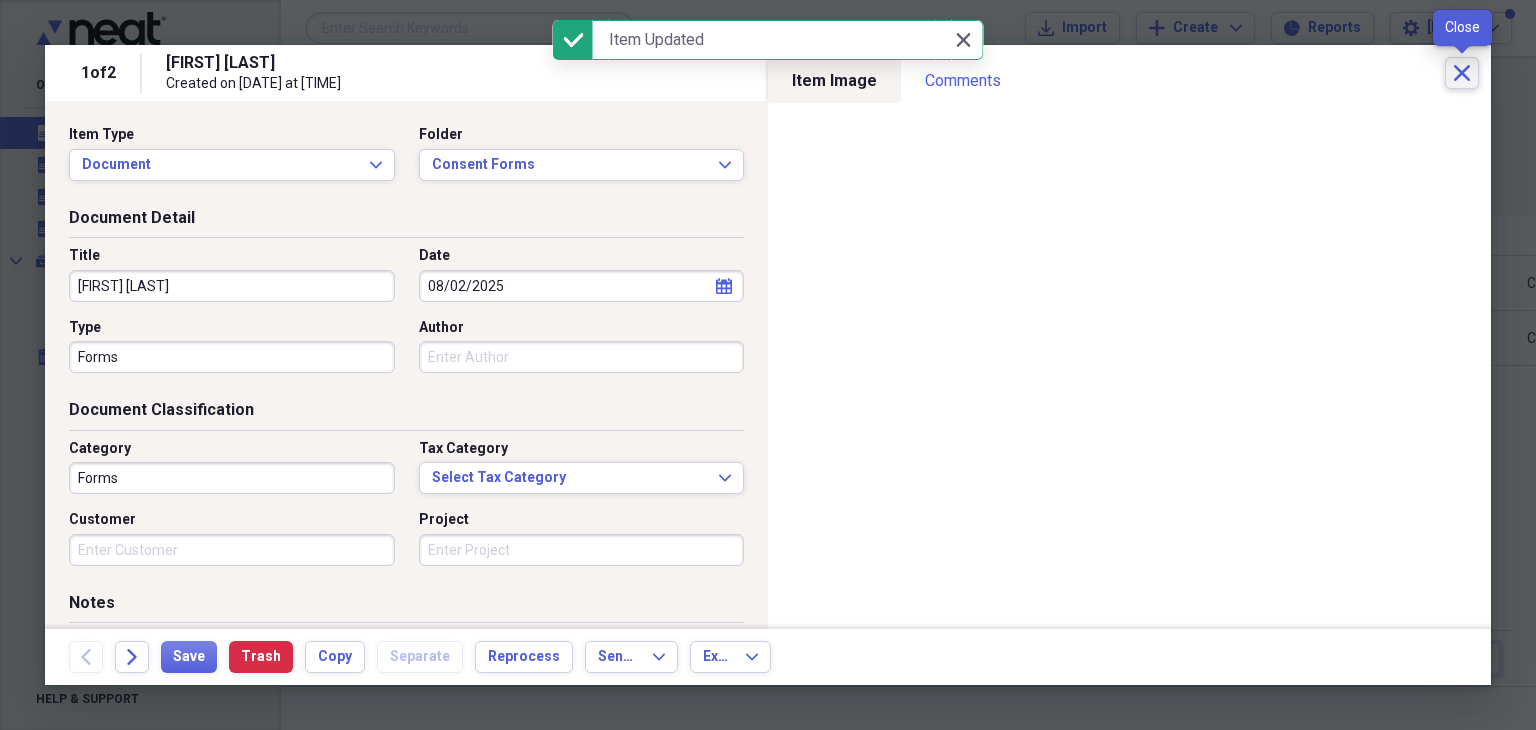 click on "Close" 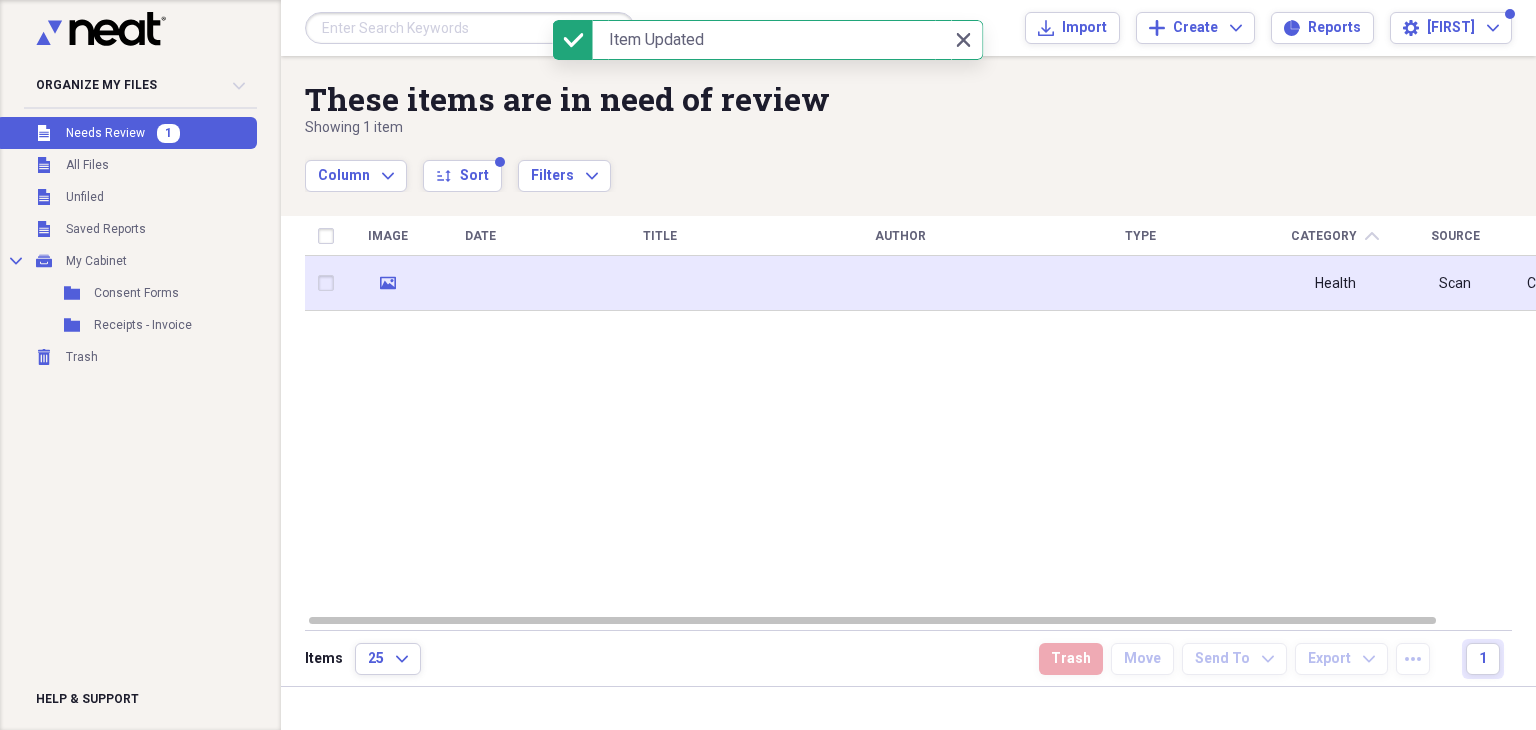 click at bounding box center [480, 283] 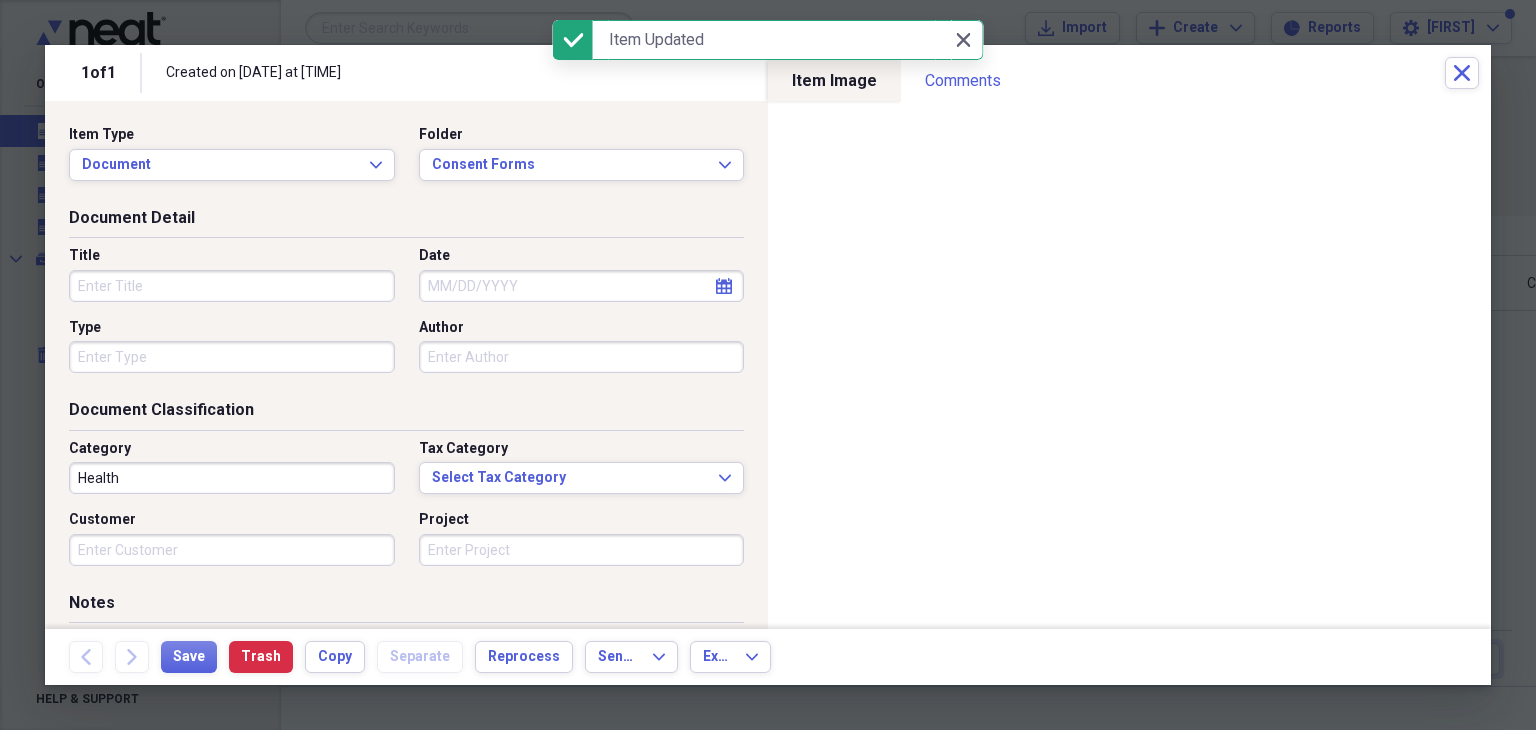 click on "Title" at bounding box center (232, 286) 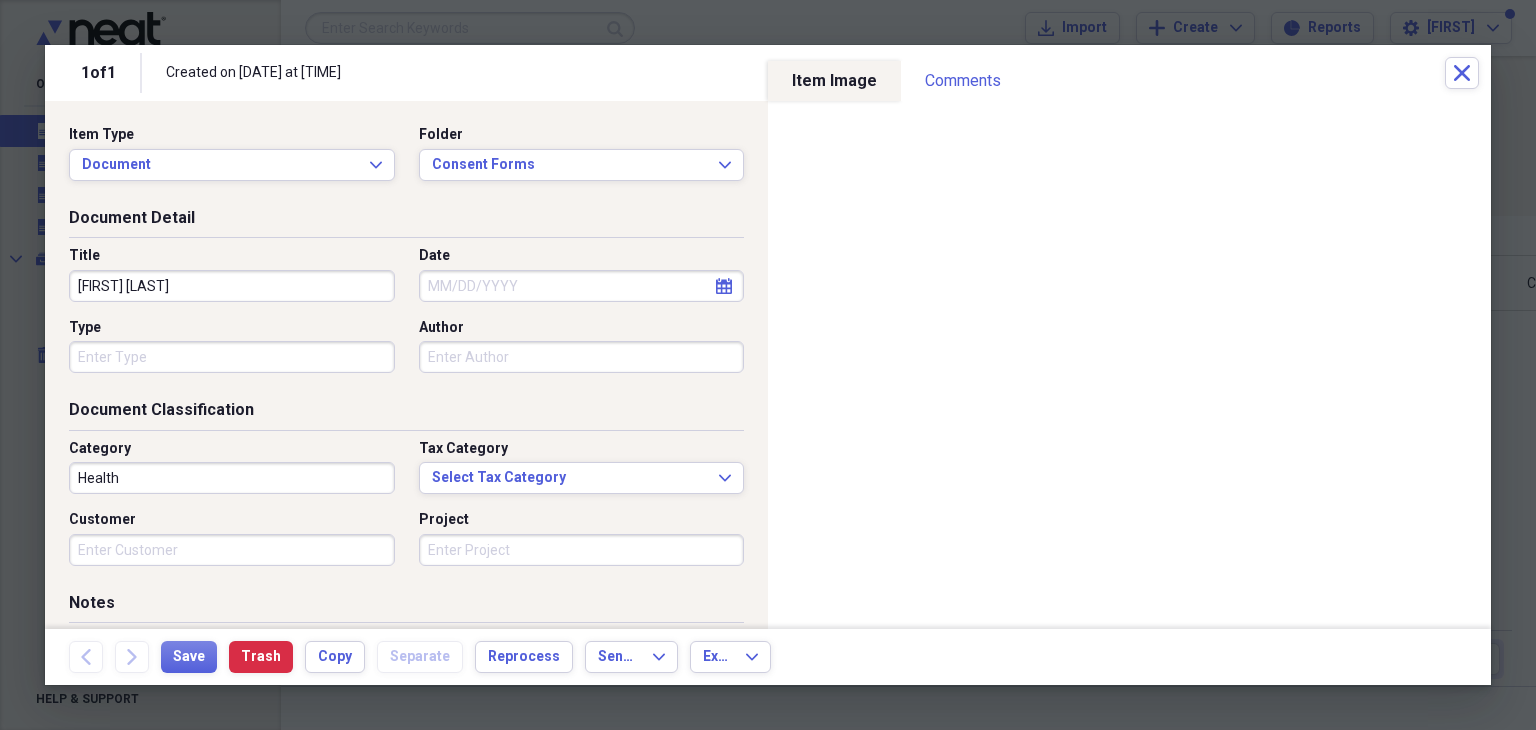 type on "[FIRST] [LAST]" 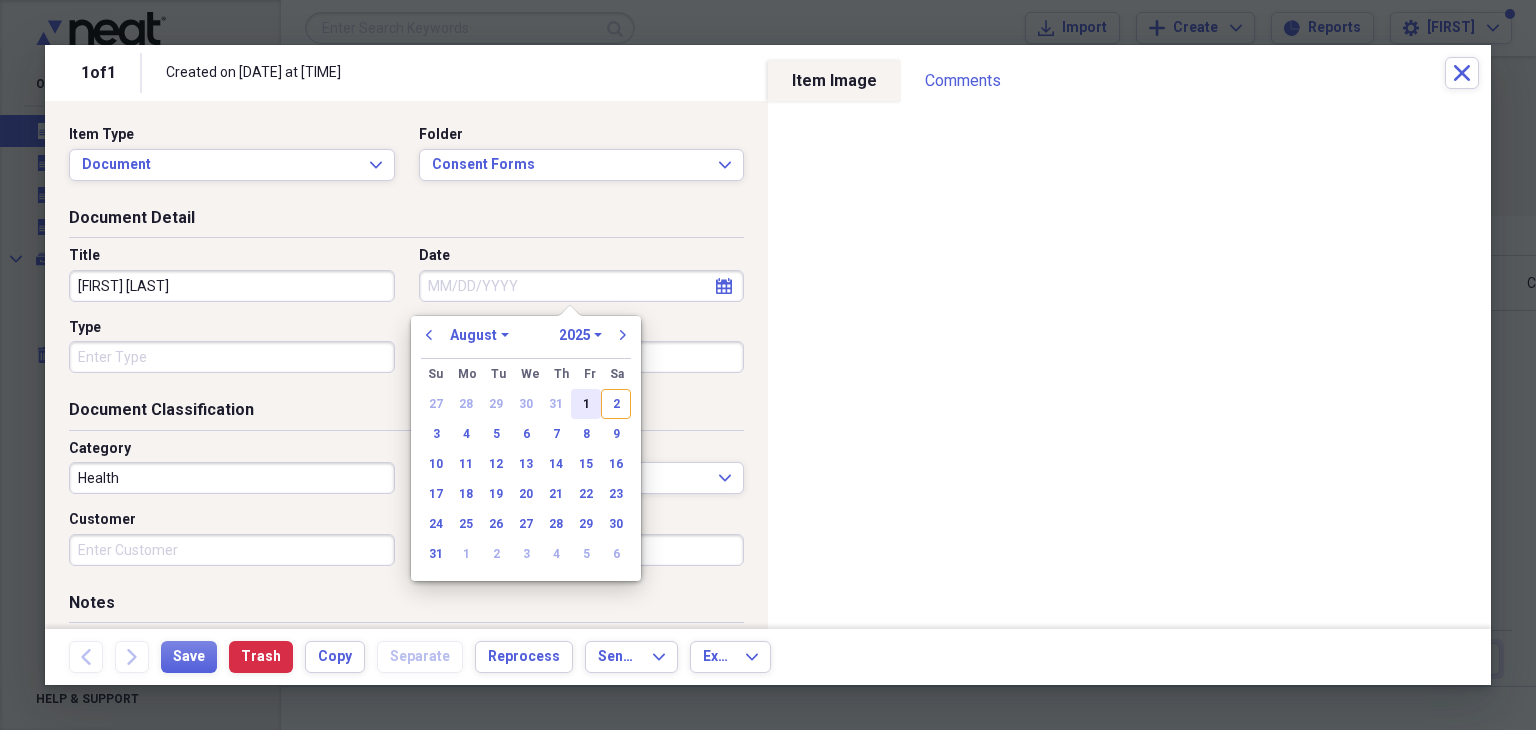 click on "1" at bounding box center [586, 404] 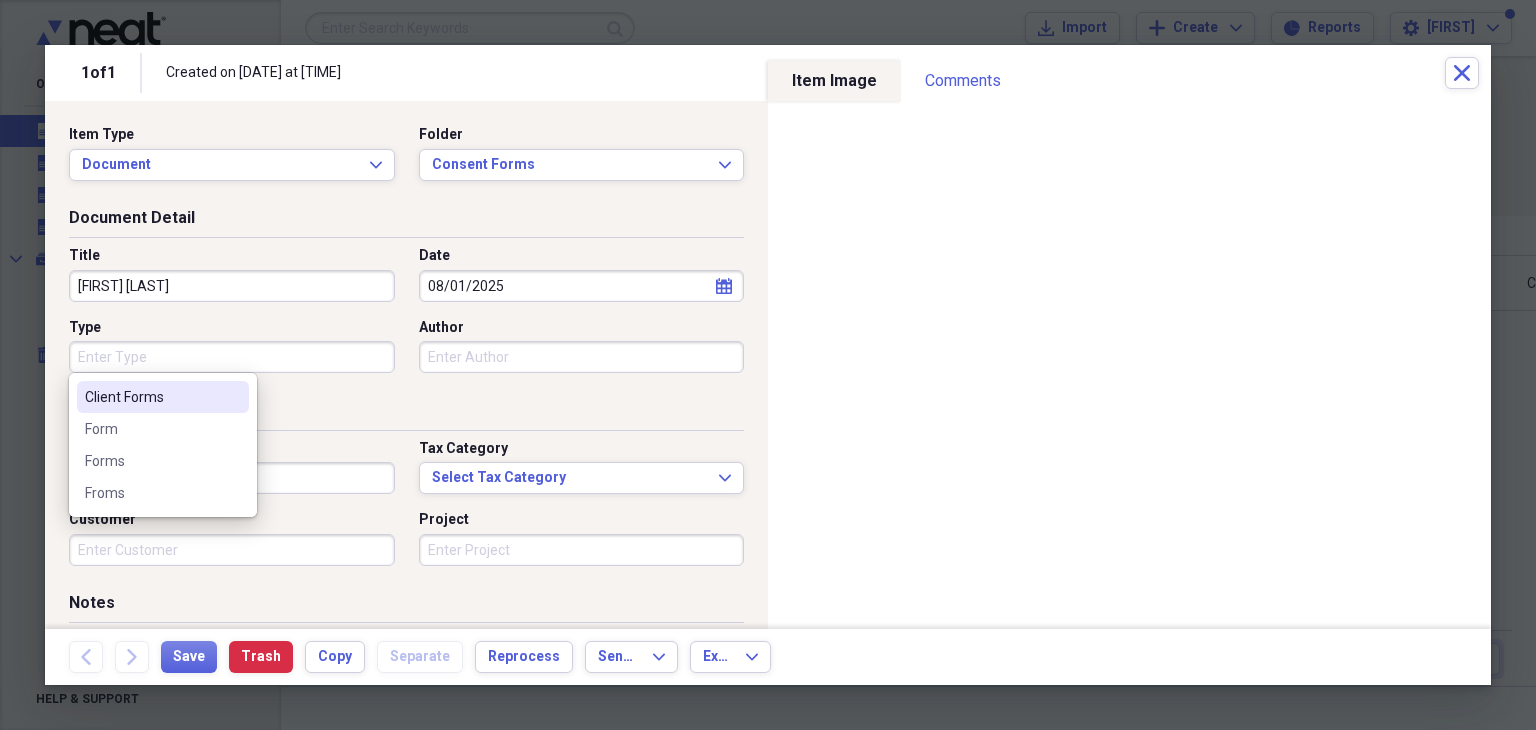 click on "Type" at bounding box center [232, 357] 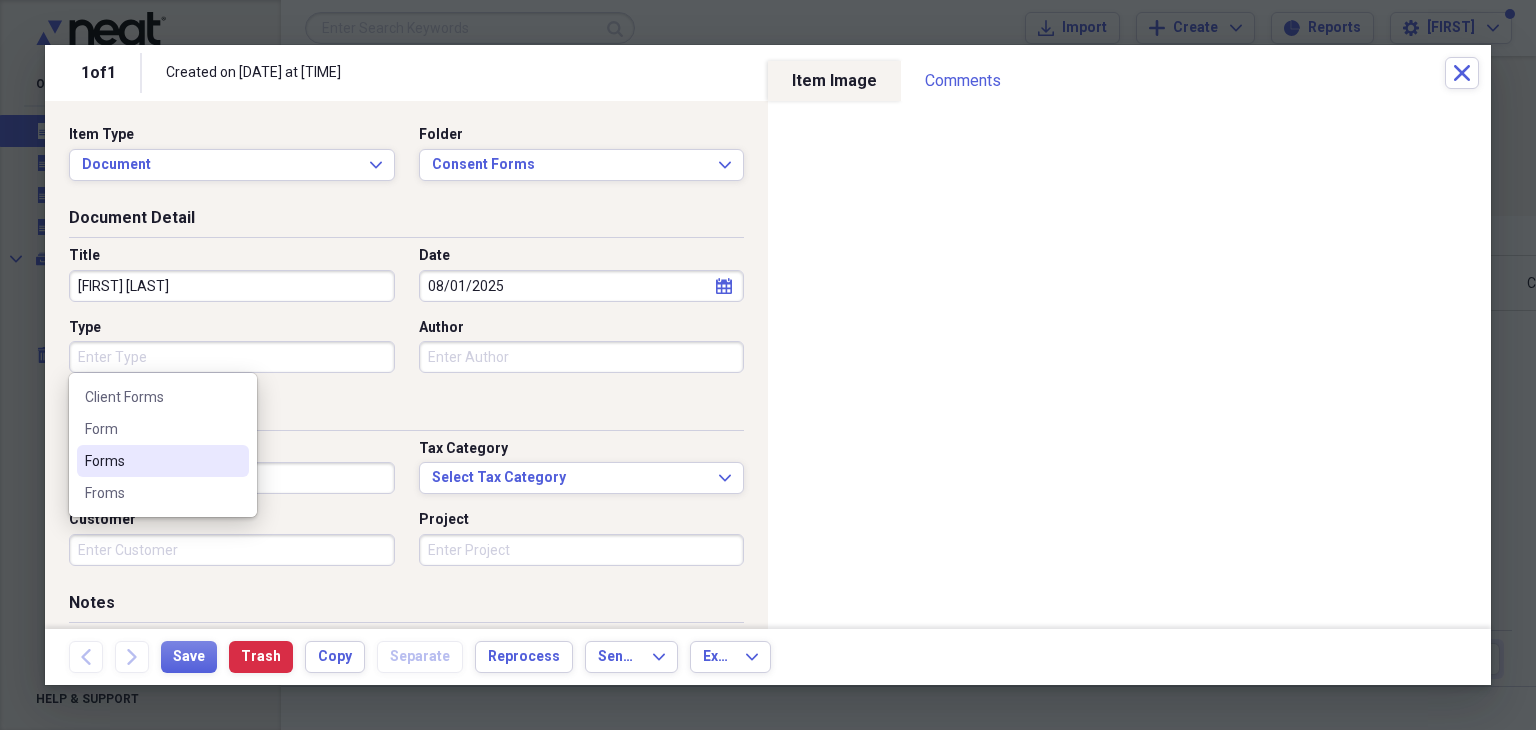 click on "Forms" at bounding box center (151, 461) 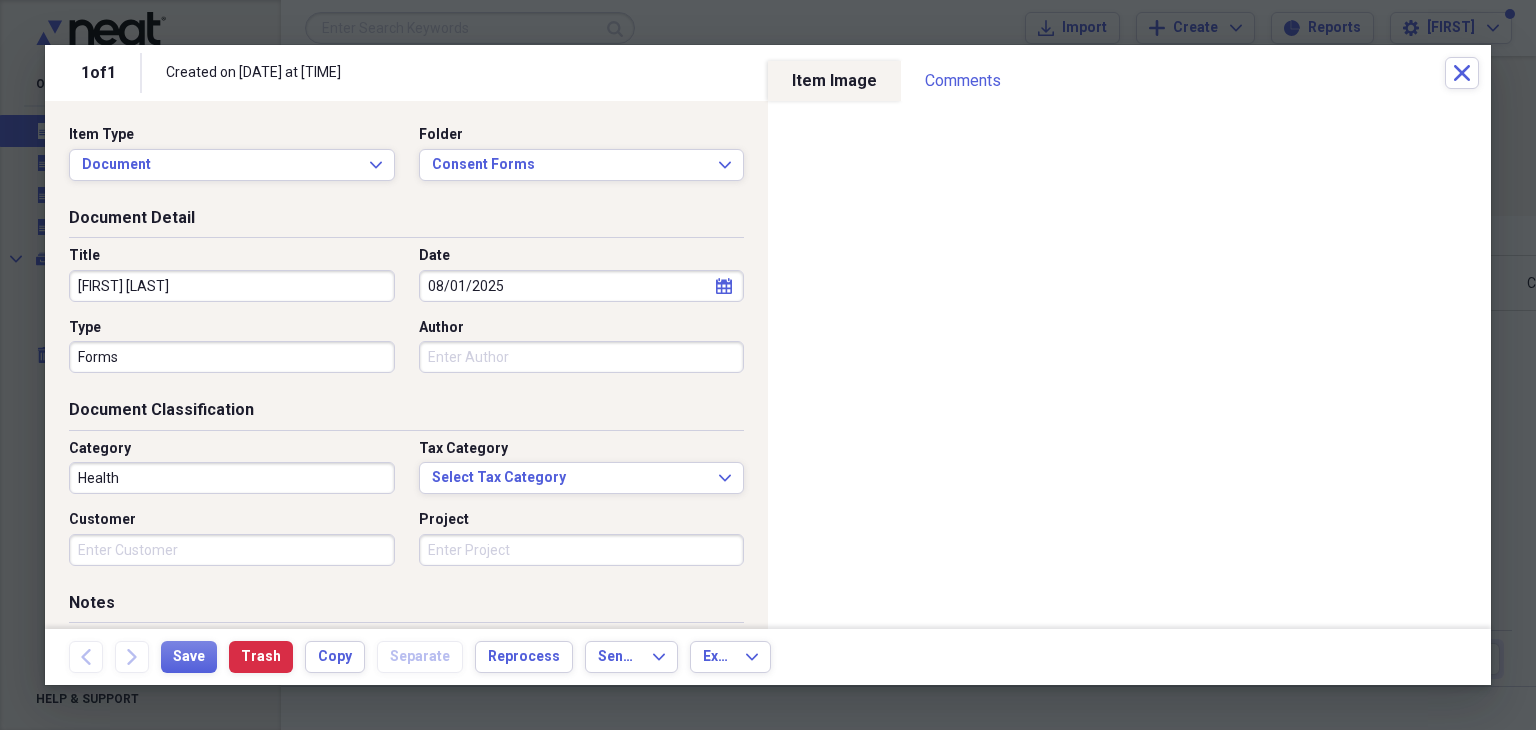 click on "Health" at bounding box center [232, 478] 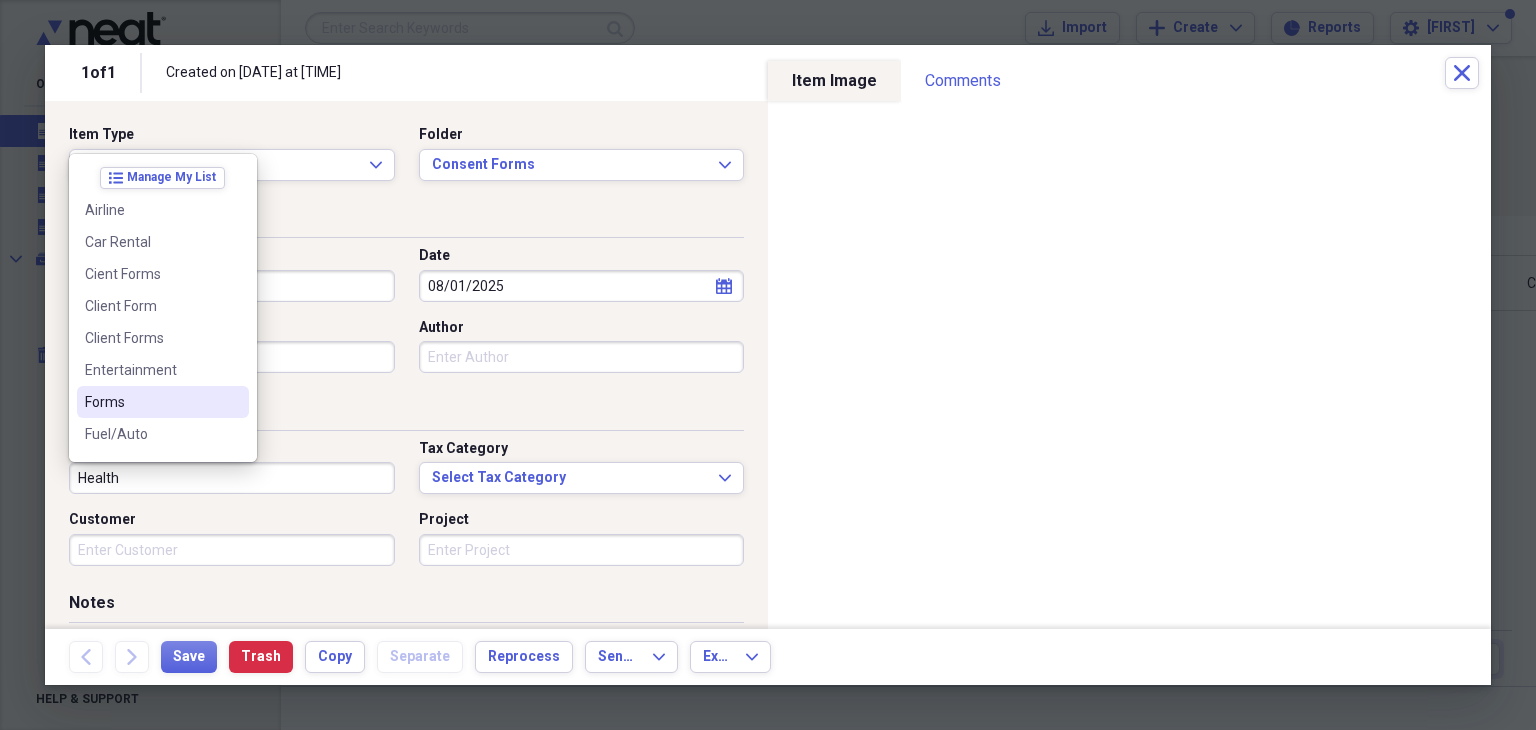 click on "Forms" at bounding box center [151, 402] 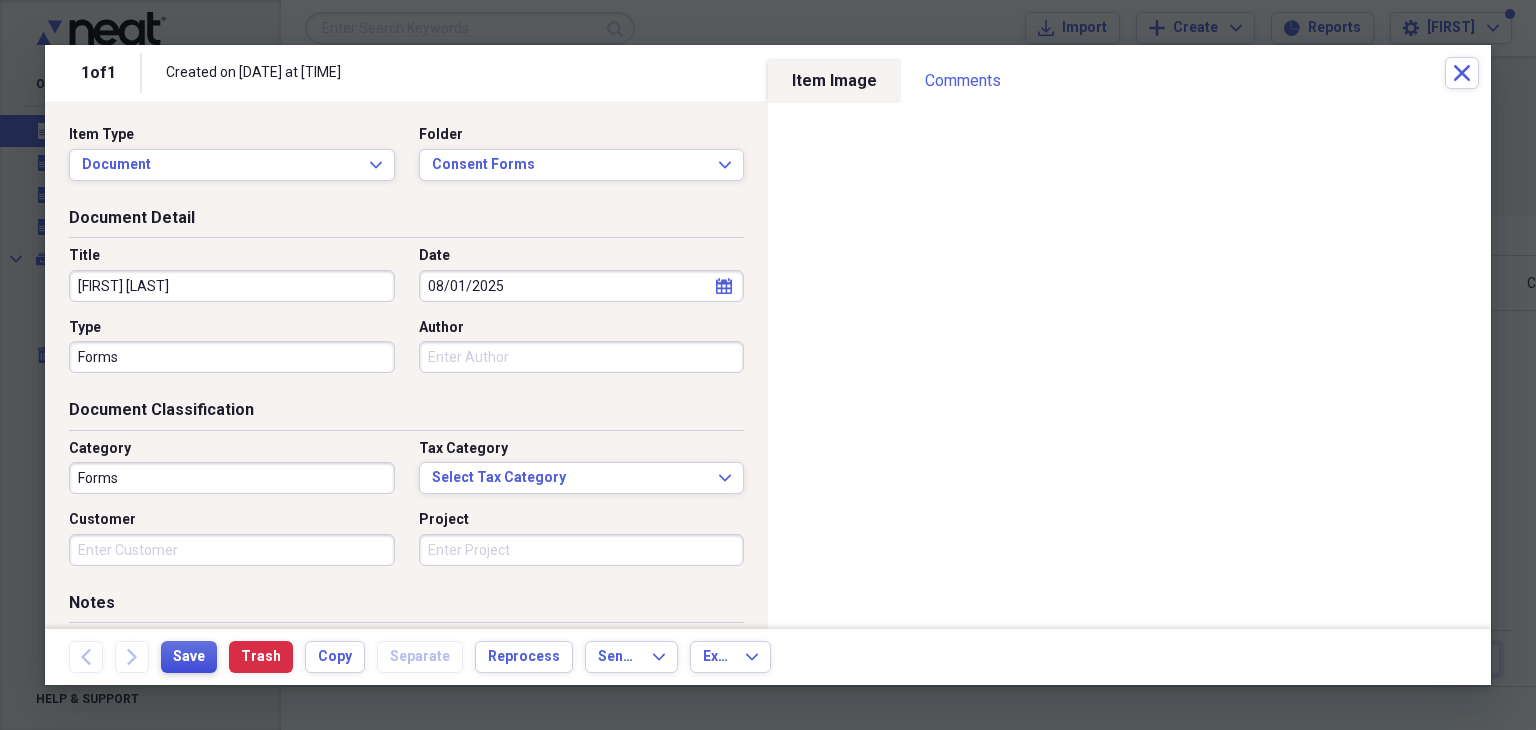 click on "Save" at bounding box center (189, 657) 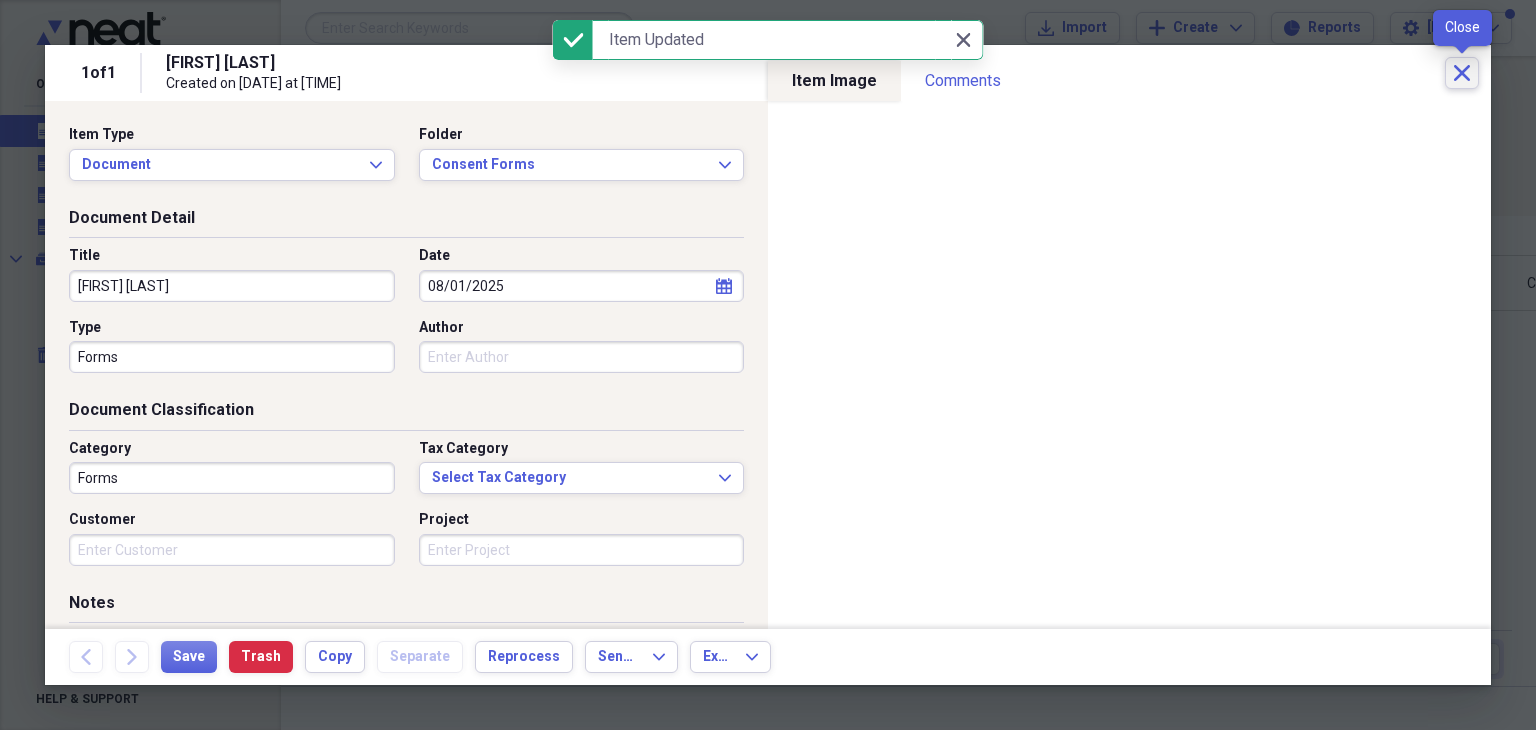 click on "Close" 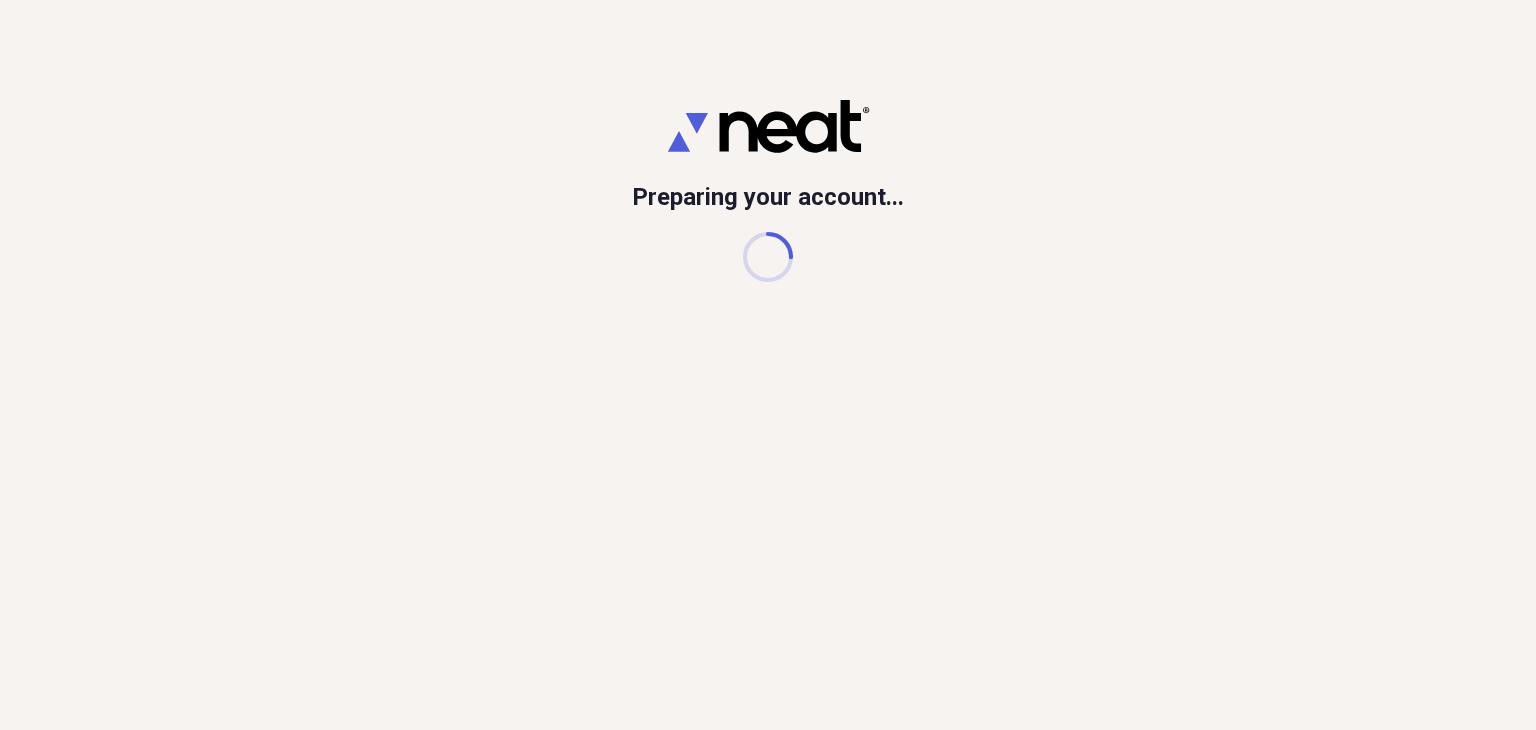 scroll, scrollTop: 0, scrollLeft: 0, axis: both 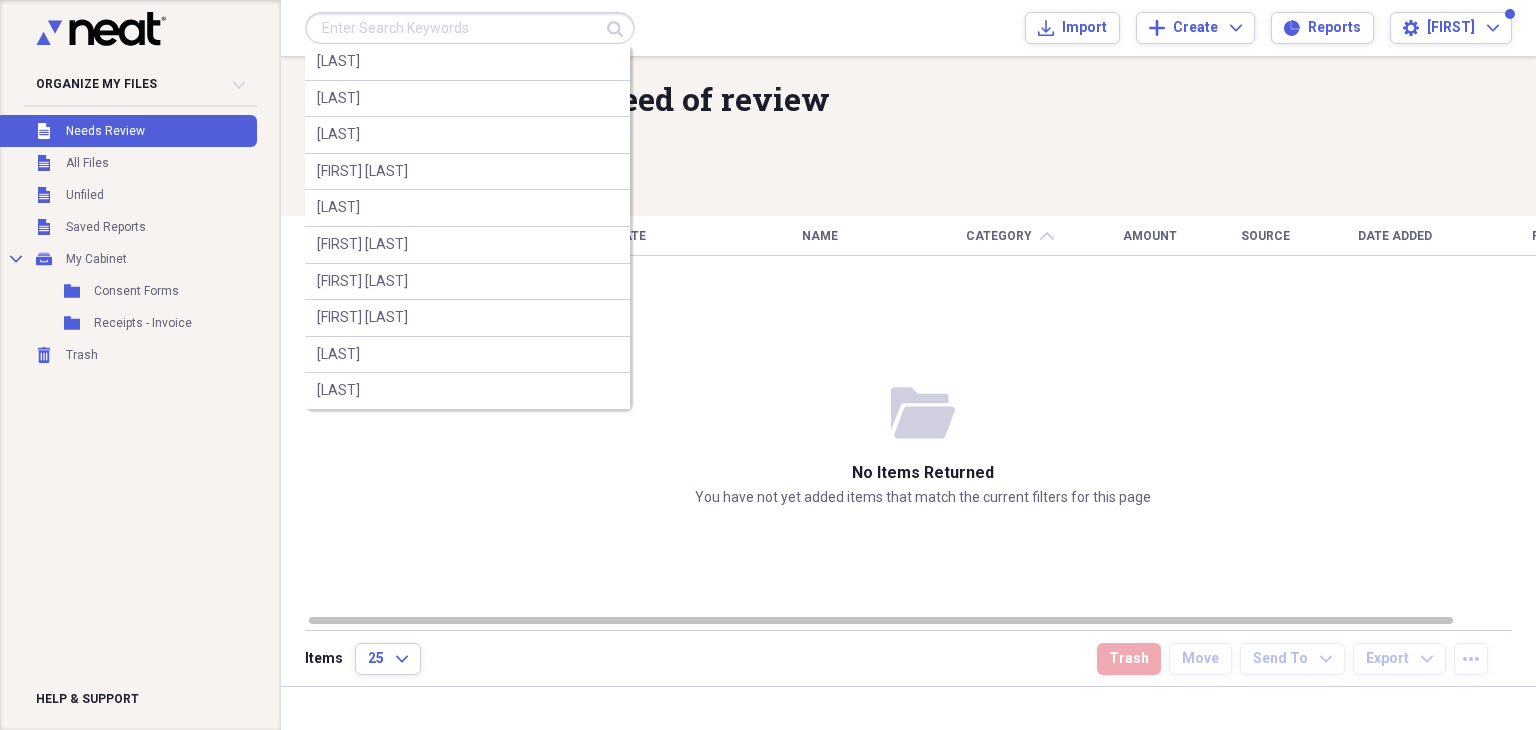 click at bounding box center [470, 28] 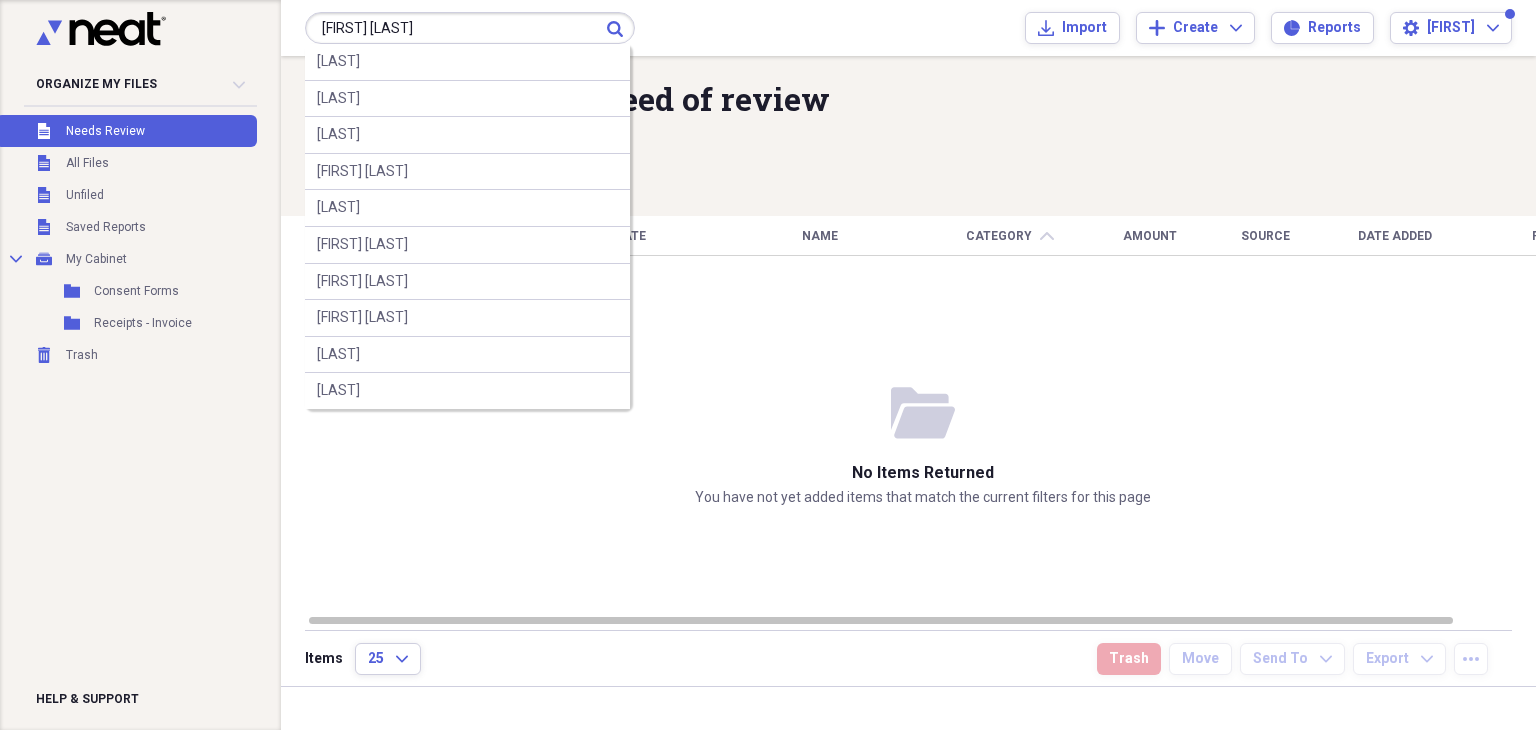type on "katelynn zie" 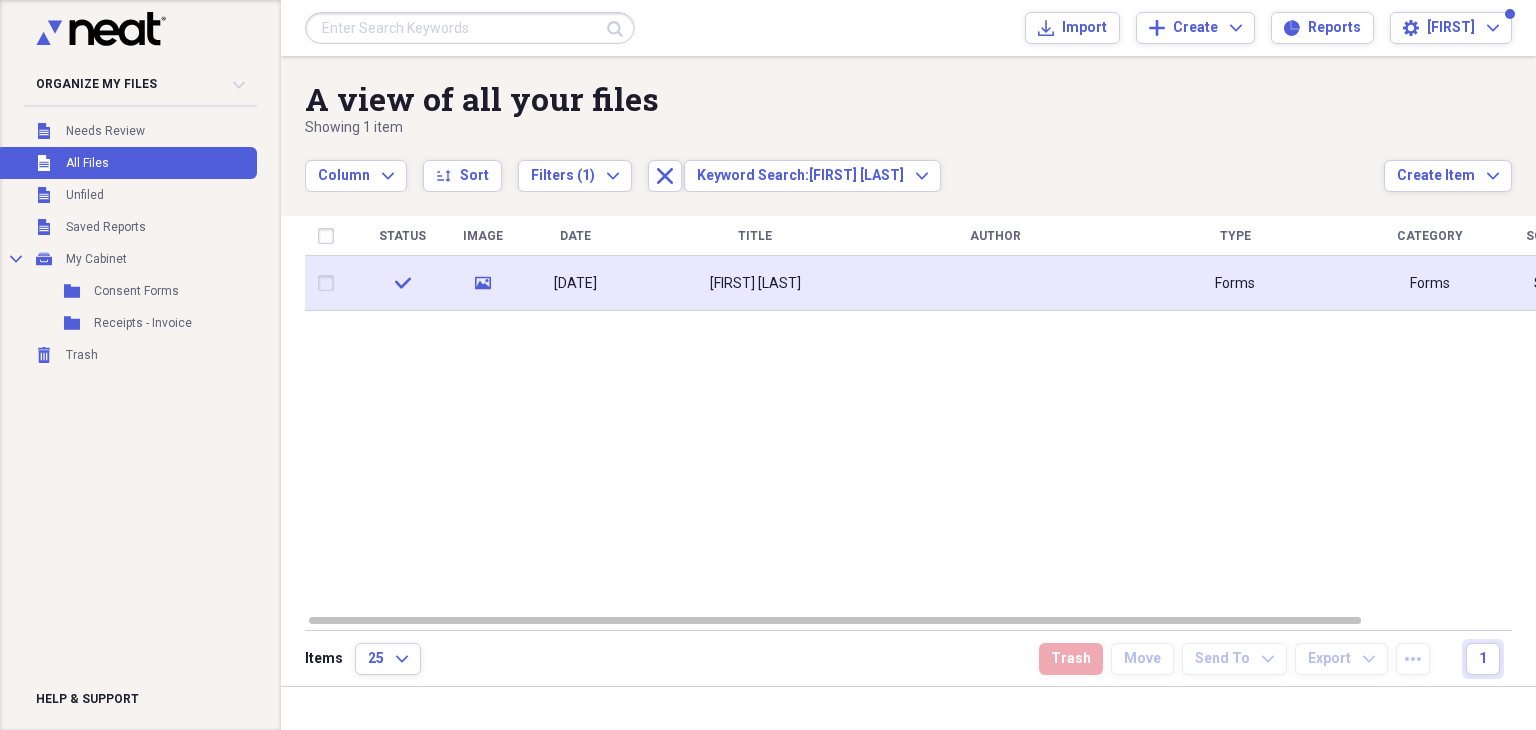 click on "Katelynn Ziegler-Hall" at bounding box center [755, 284] 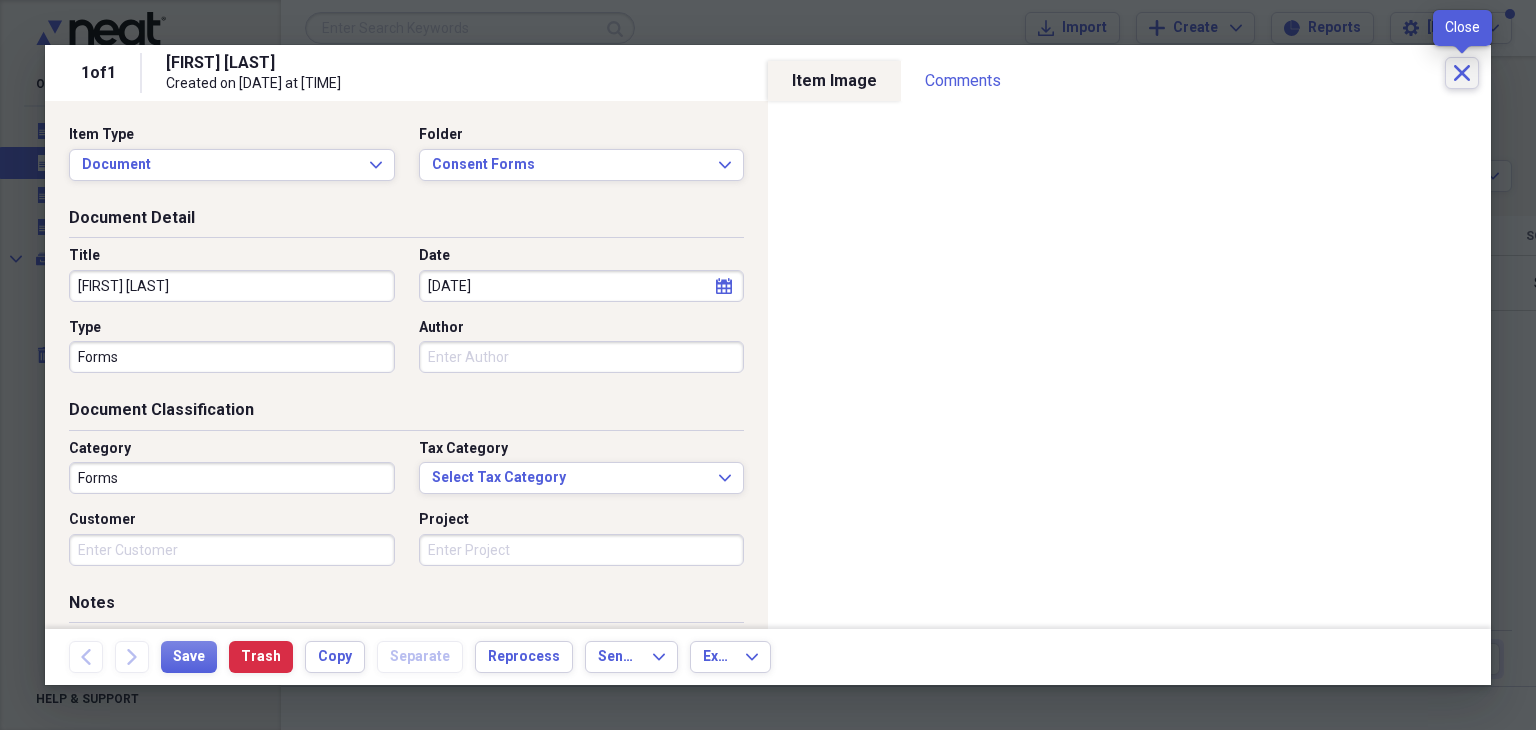 click on "Close" at bounding box center [1462, 73] 